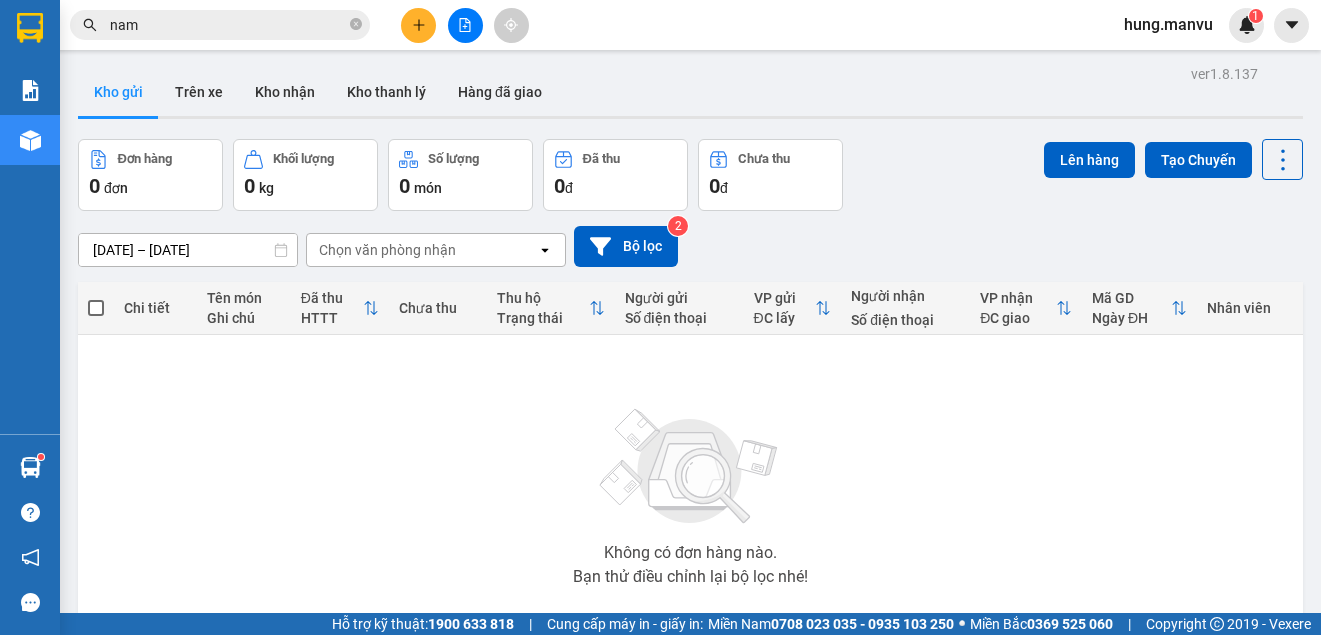 scroll, scrollTop: 0, scrollLeft: 0, axis: both 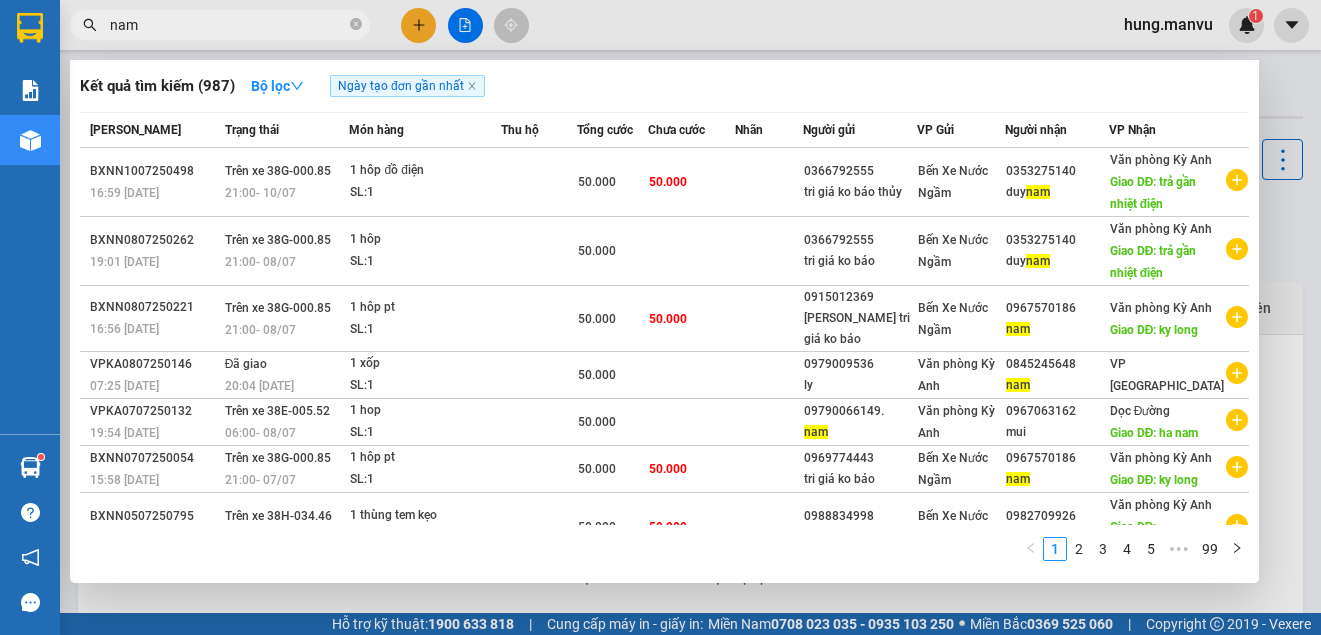 click on "nam" at bounding box center [228, 25] 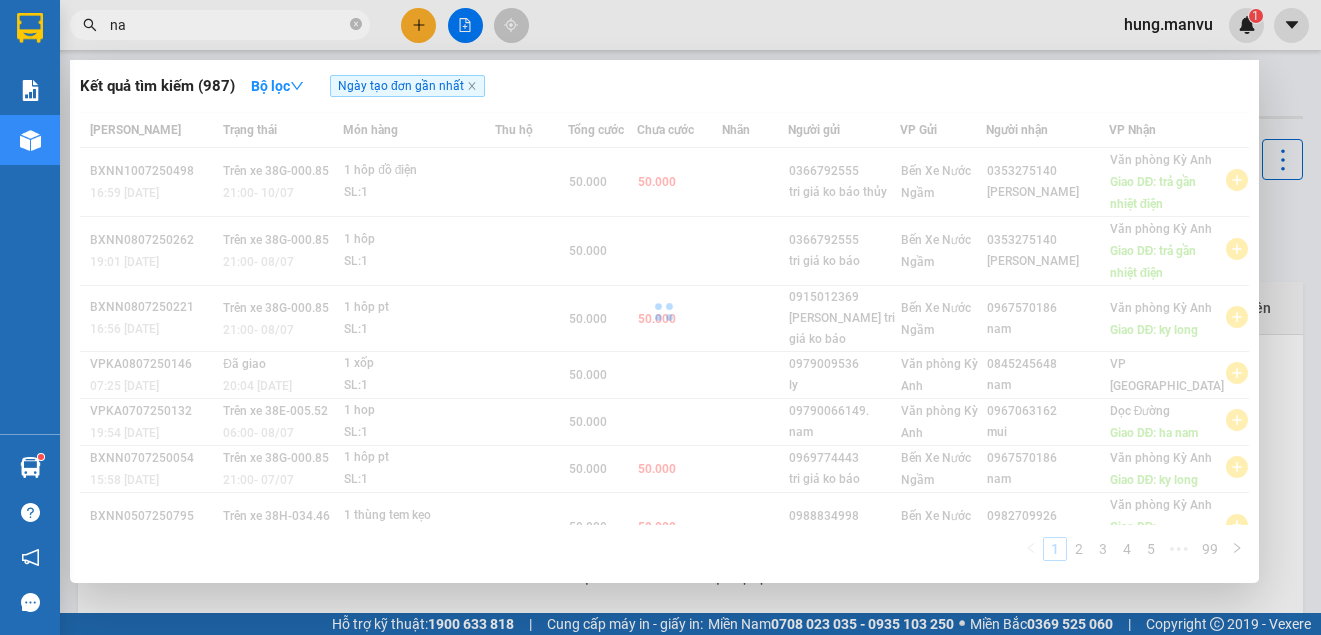 type on "n" 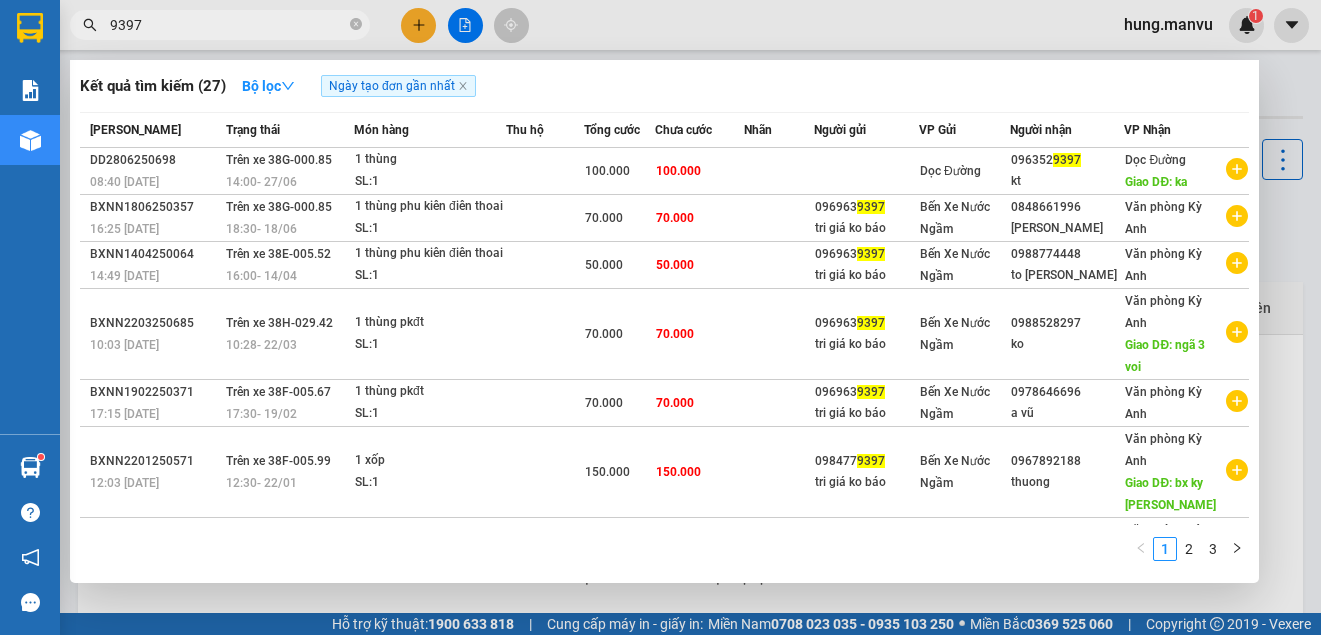 type on "9397" 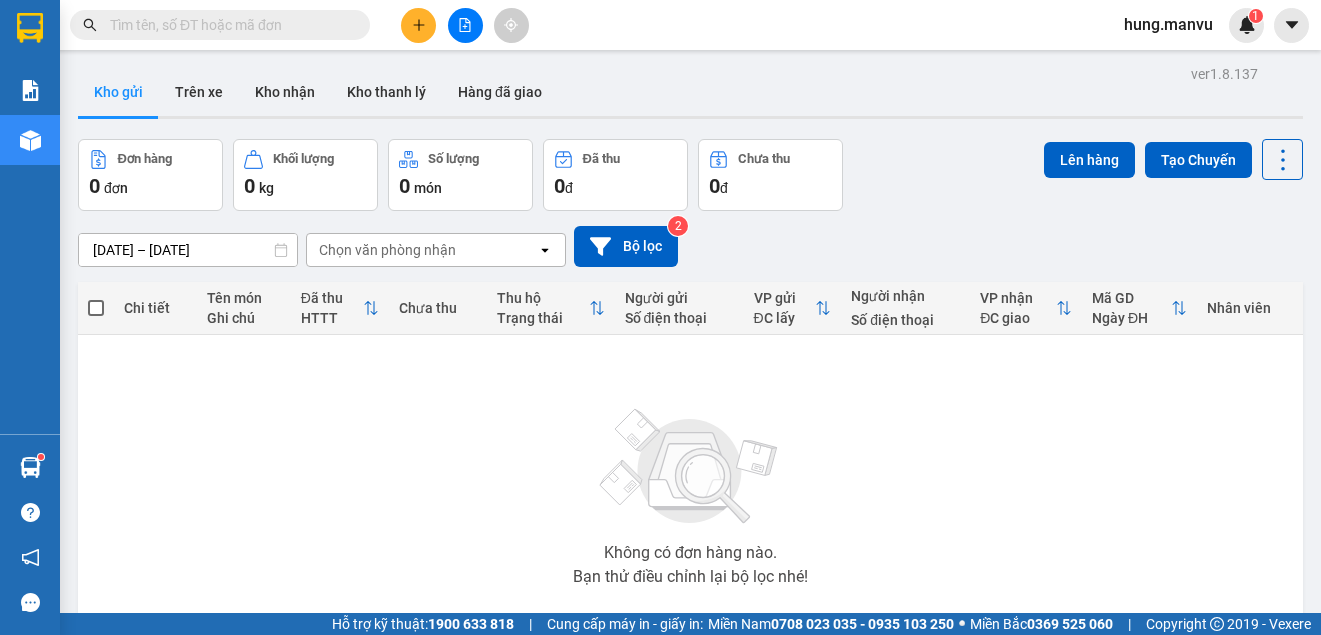 click at bounding box center (228, 25) 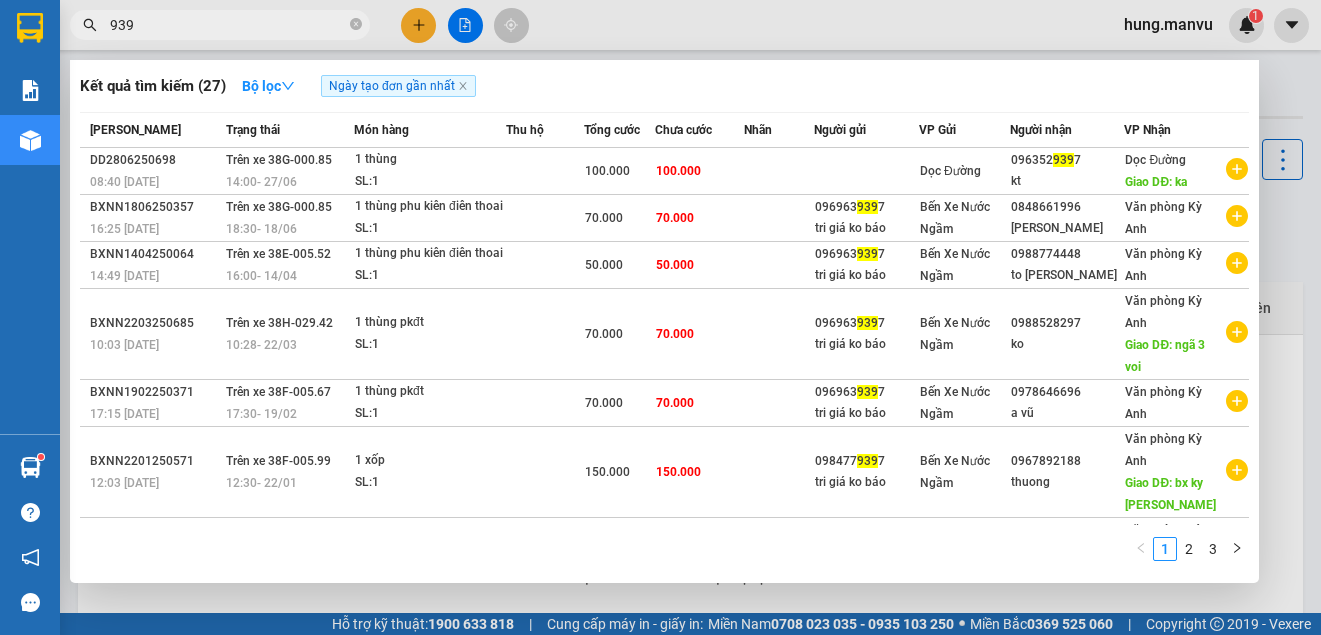 type on "9397" 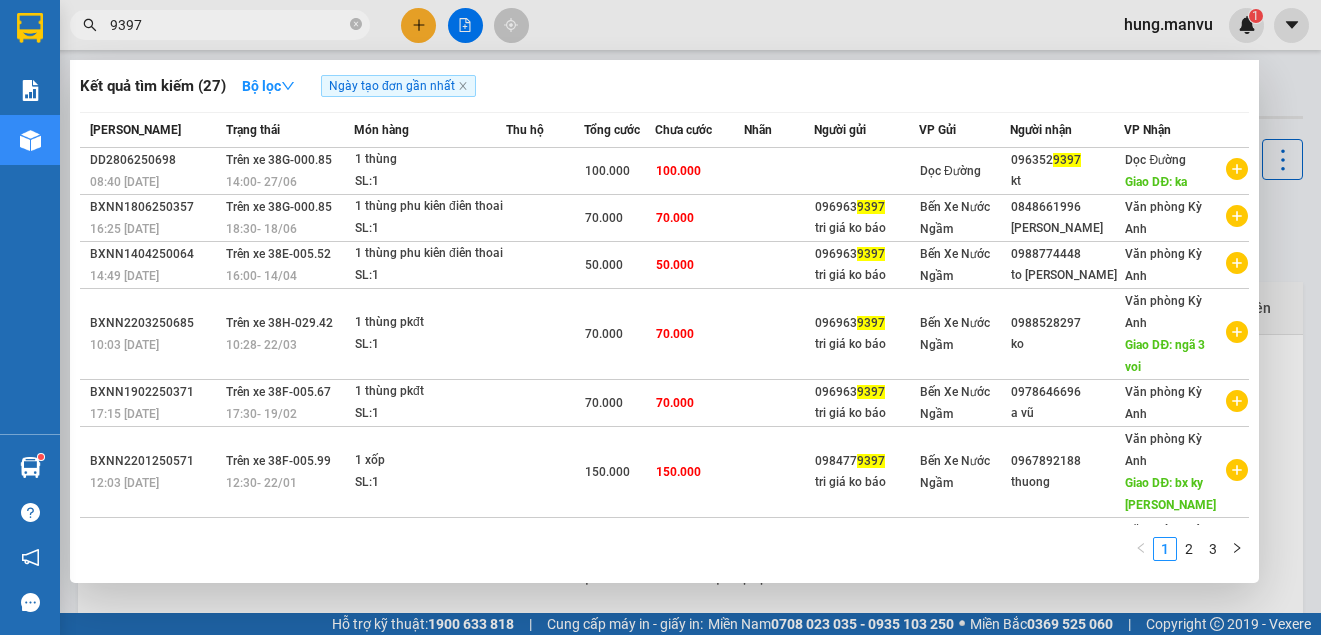 click on "Ngày tạo đơn gần nhất" 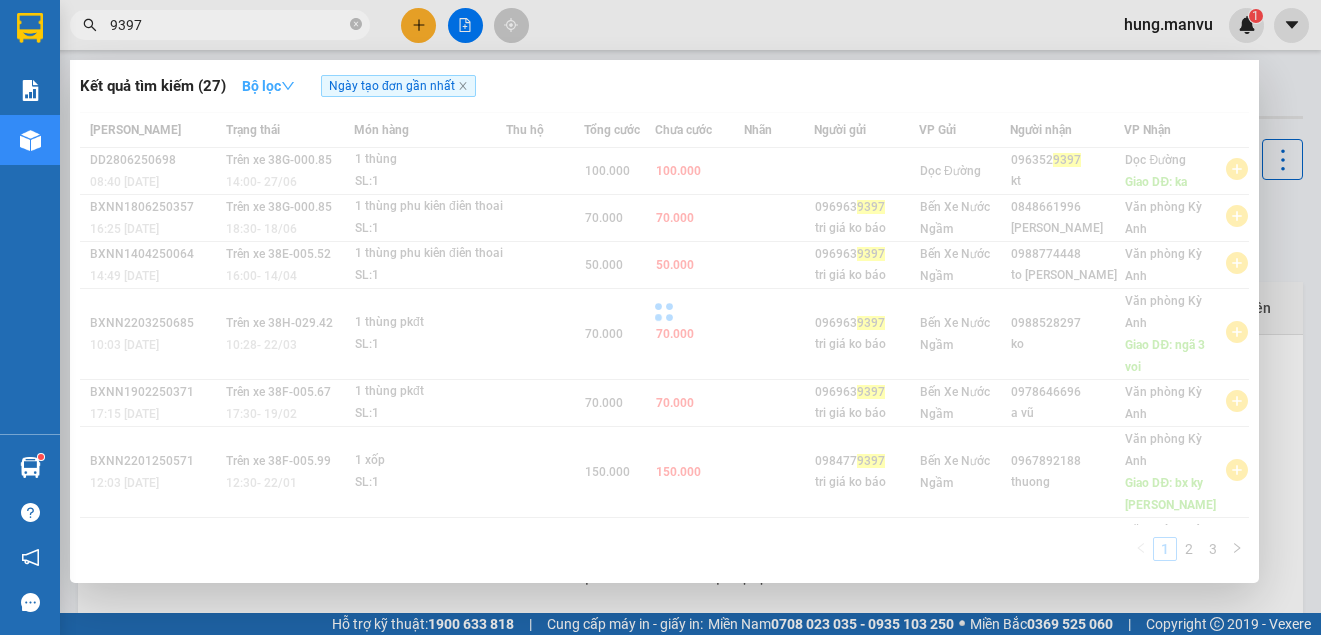 click on "Bộ lọc" at bounding box center (268, 86) 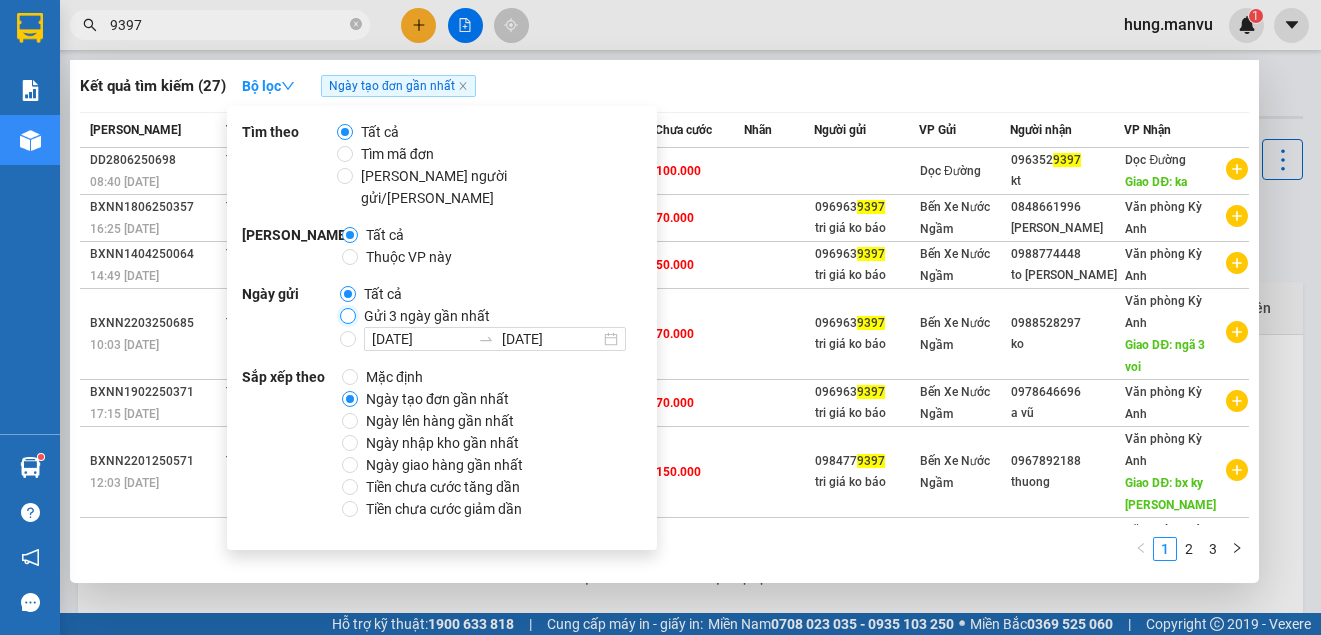 click on "Gửi 3 ngày gần nhất" at bounding box center [348, 316] 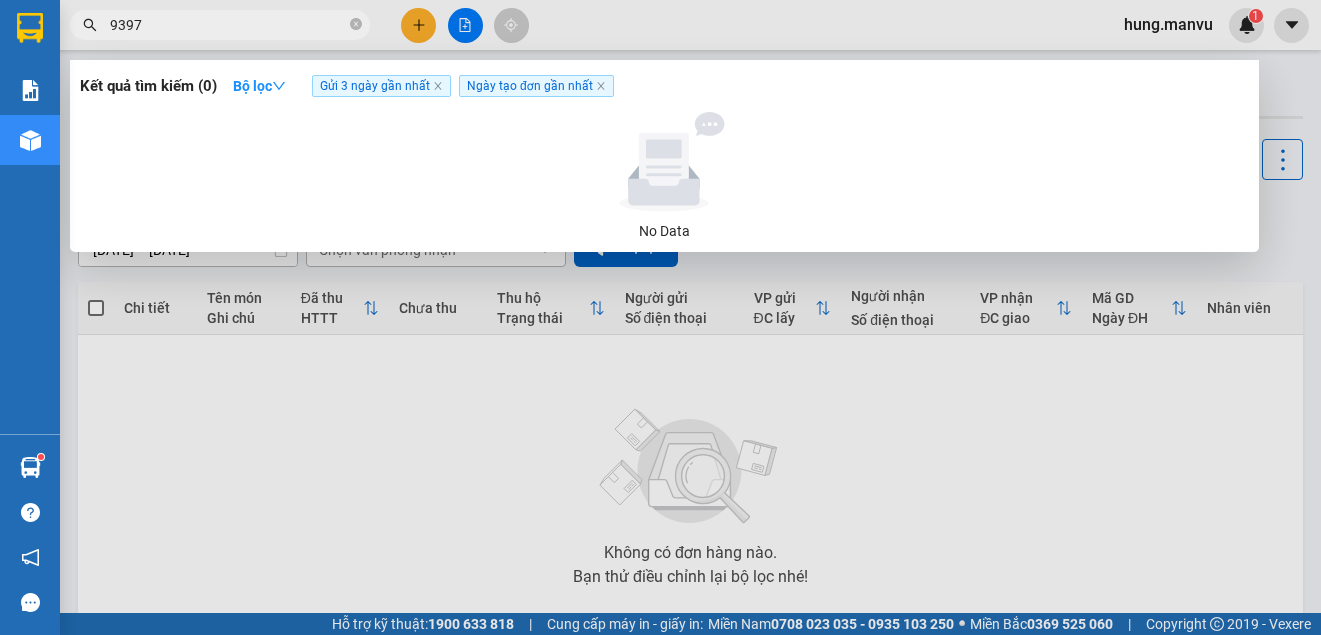 drag, startPoint x: 738, startPoint y: 100, endPoint x: 554, endPoint y: 103, distance: 184.02446 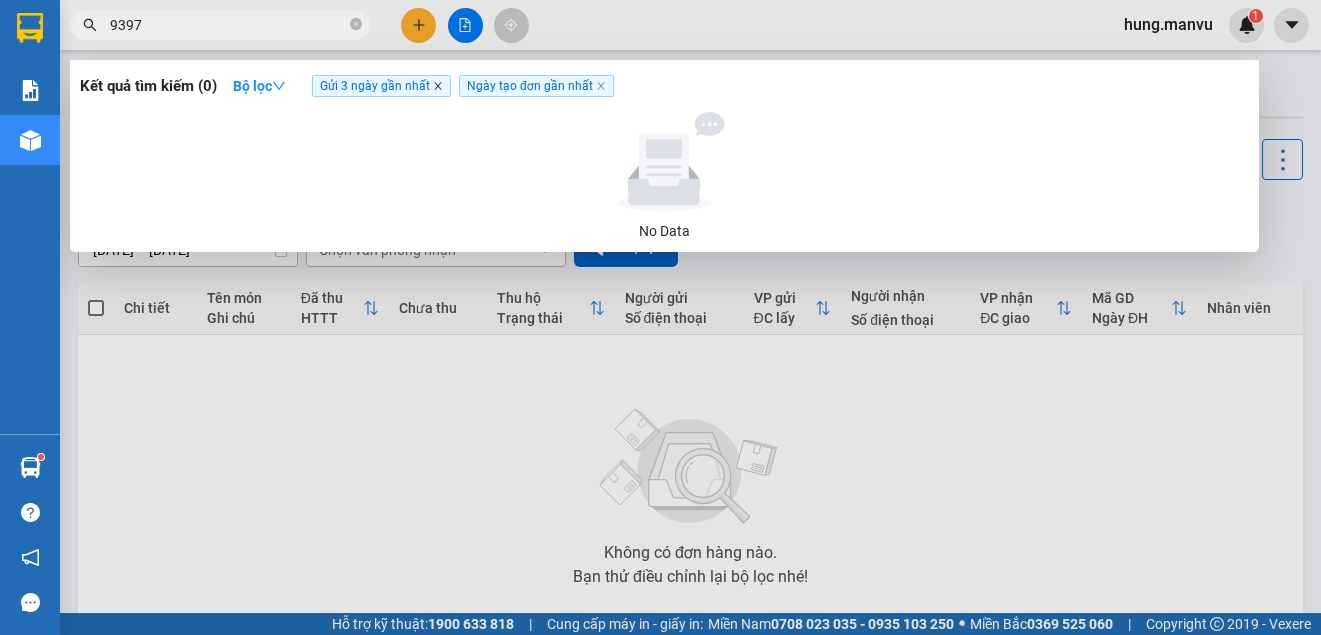 click 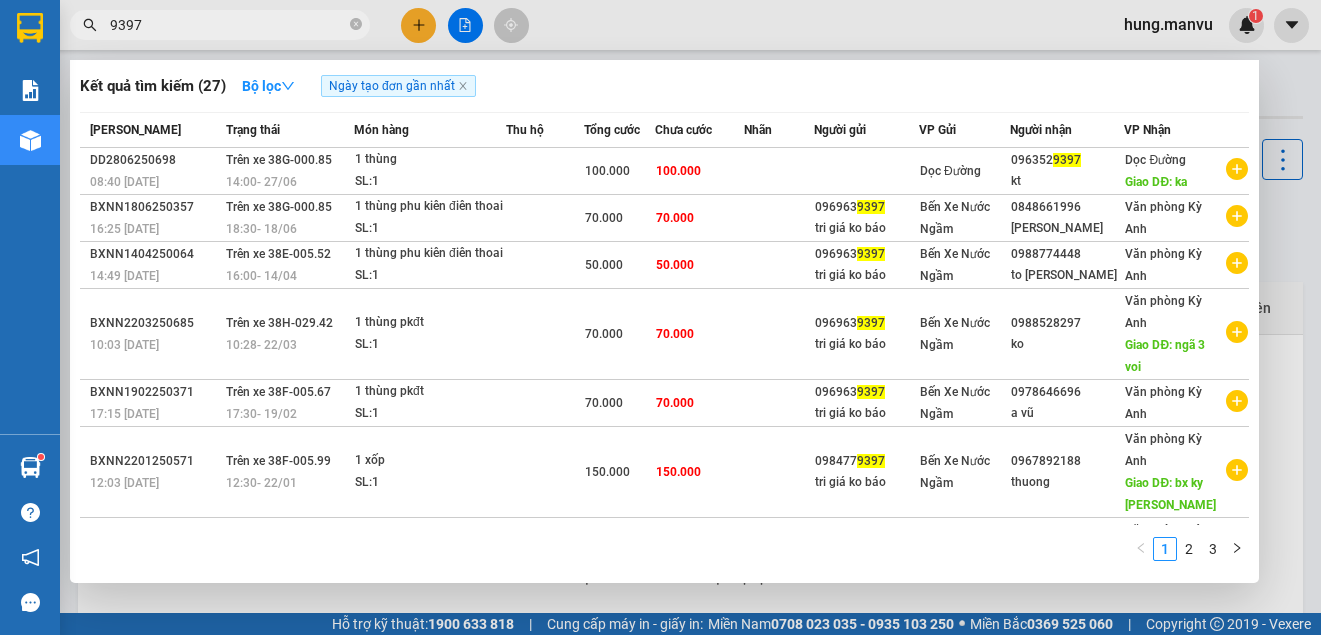 click on "9397" at bounding box center [228, 25] 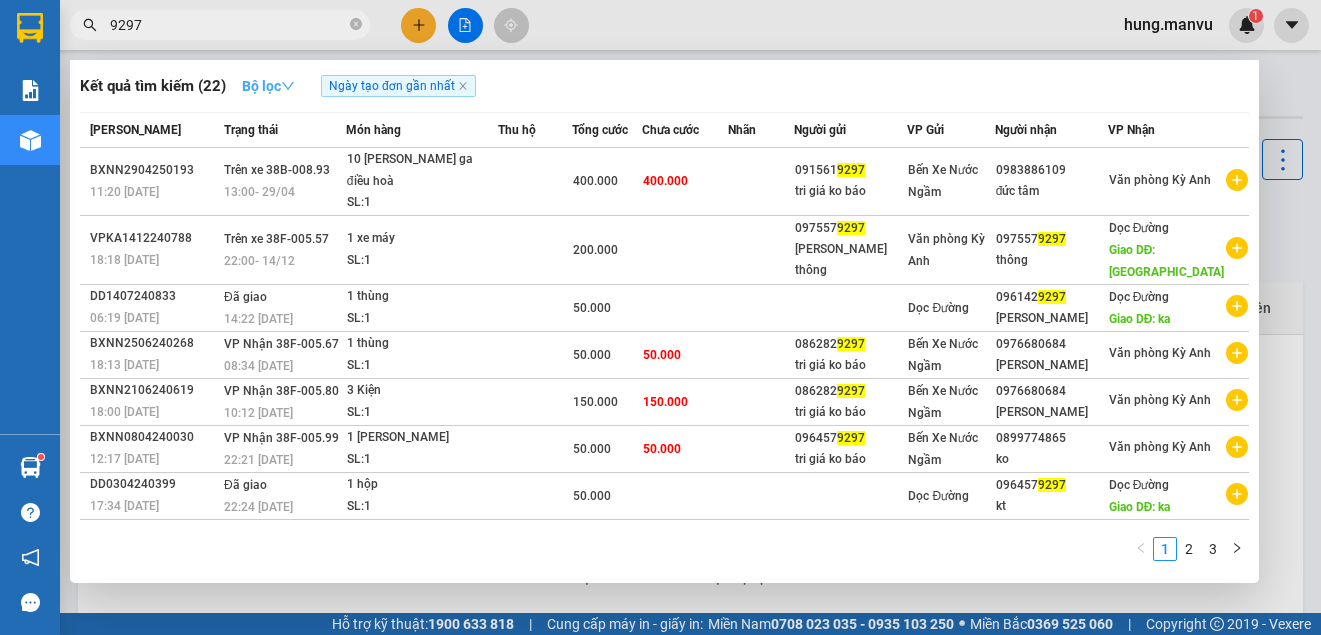 type on "9297" 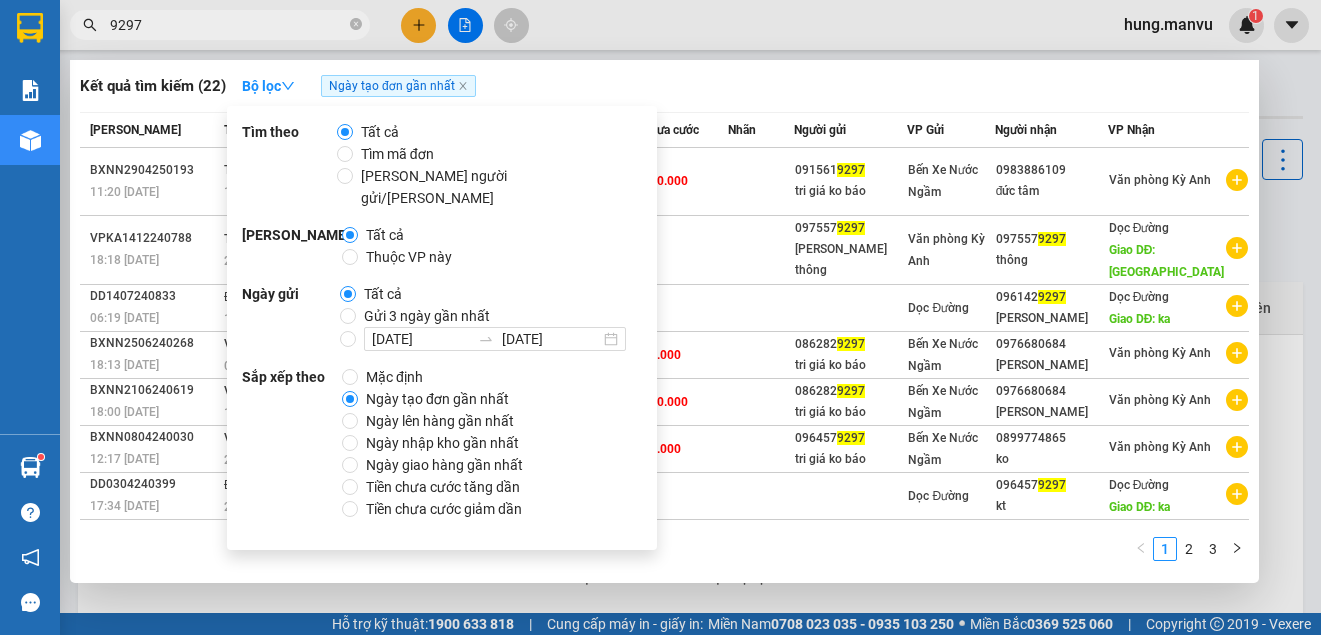 click on "Gửi 3 ngày gần nhất" at bounding box center (427, 316) 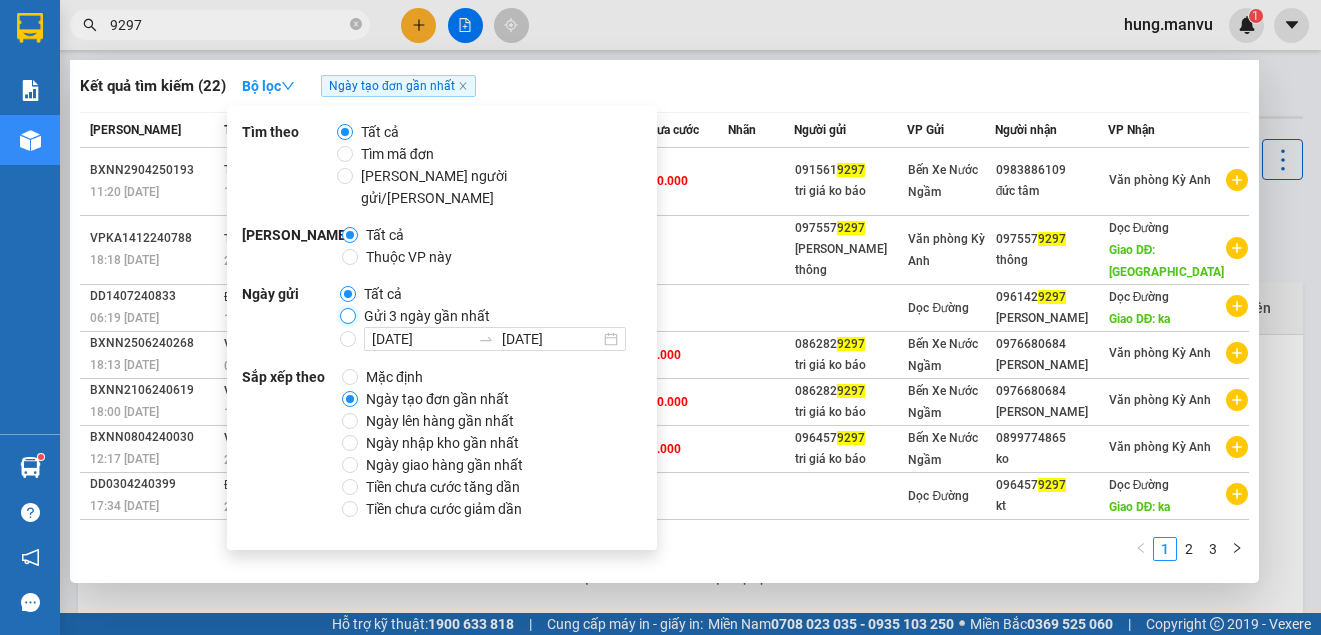 click on "Gửi 3 ngày gần nhất" at bounding box center [348, 316] 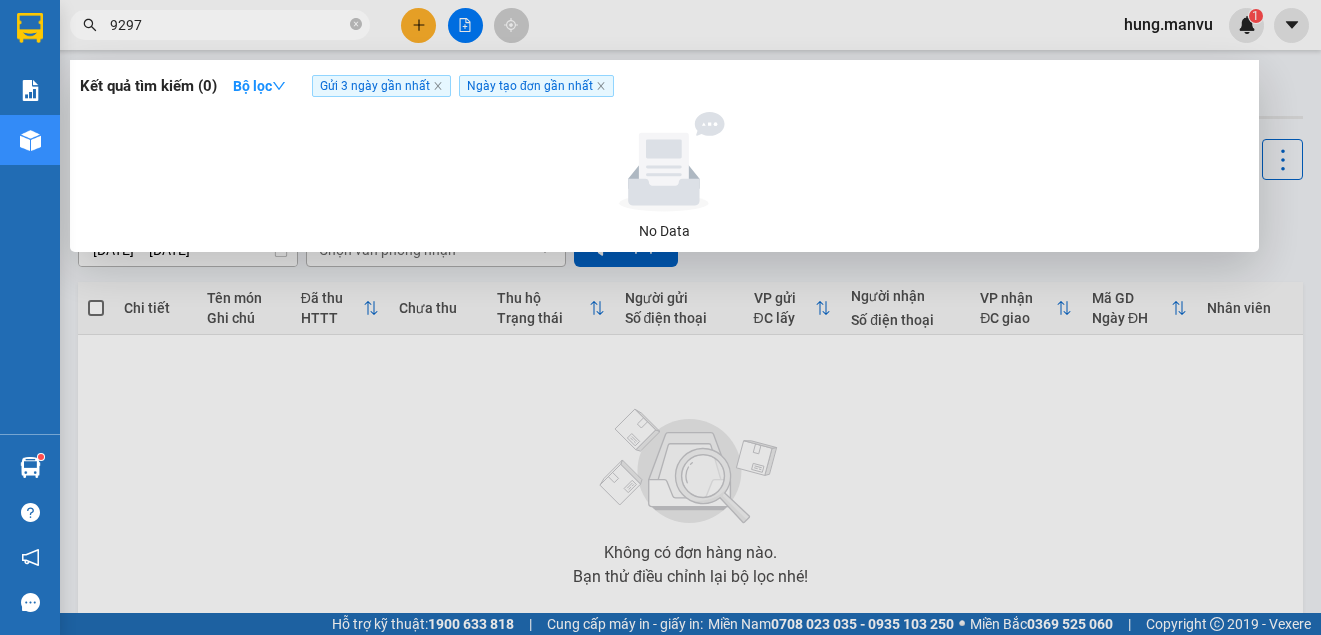 click on "Kết quả [PERSON_NAME] ( 0 )  Bộ lọc  Gửi 3 ngày gần nhất Ngày tạo [PERSON_NAME] nhất" at bounding box center (664, 86) 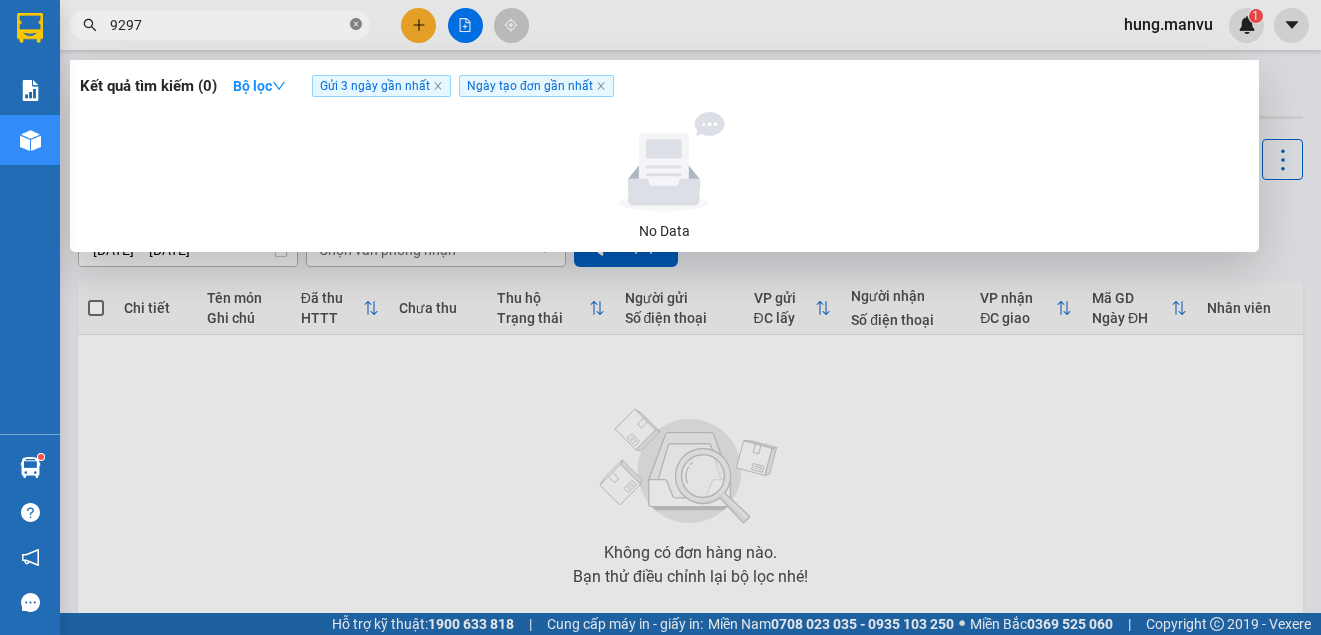 click 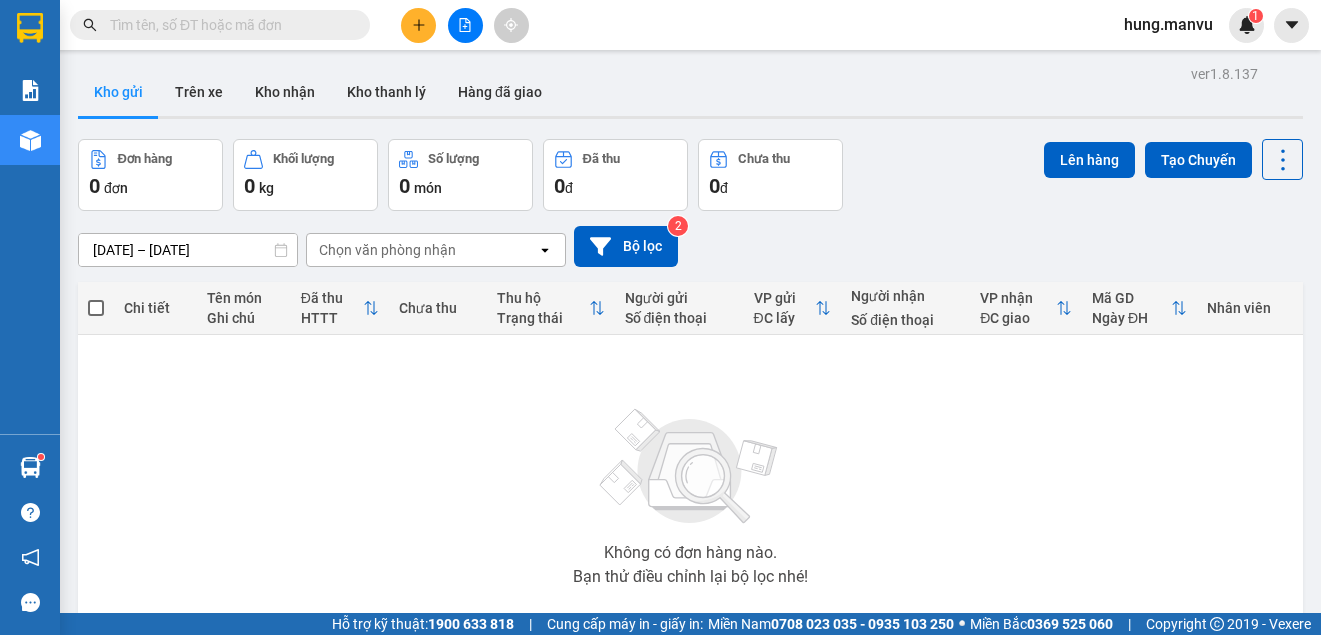 click on "[DATE] – [DATE] Press the down arrow key to interact with the calendar and select a date. Press the escape button to close the calendar. Selected date range is from [DATE] to [DATE]. Chọn văn [PERSON_NAME] open Bộ lọc 2" at bounding box center (690, 246) 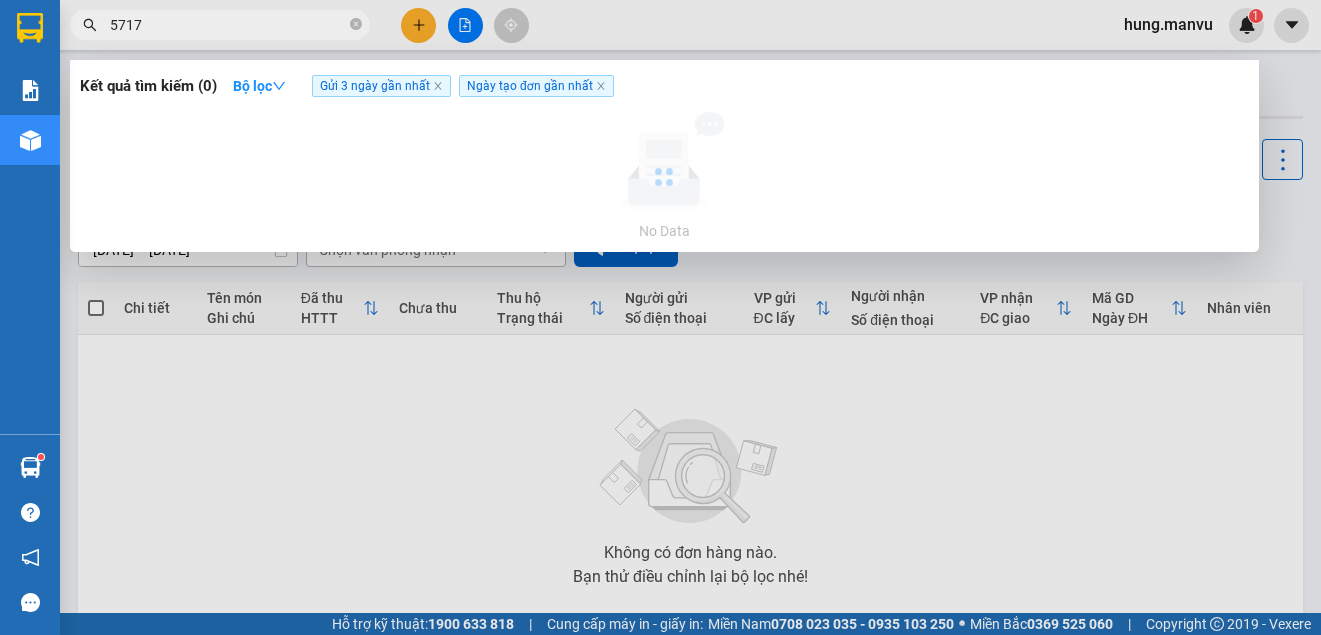 type on "5717" 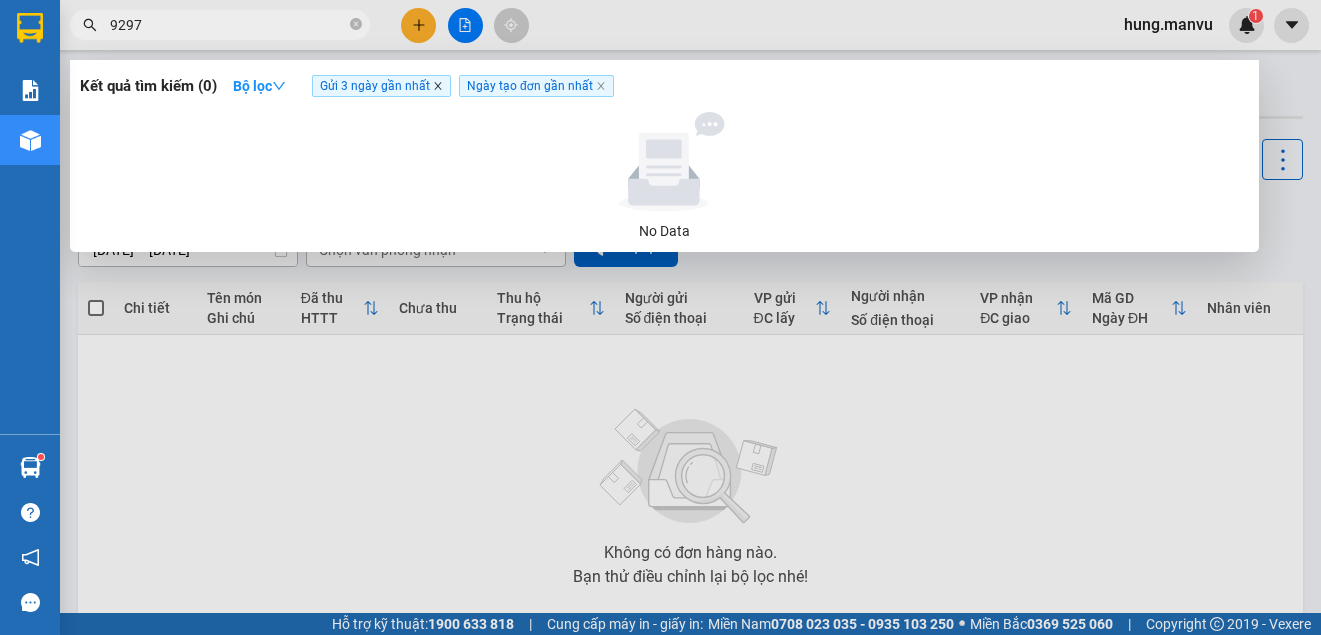 type on "9297" 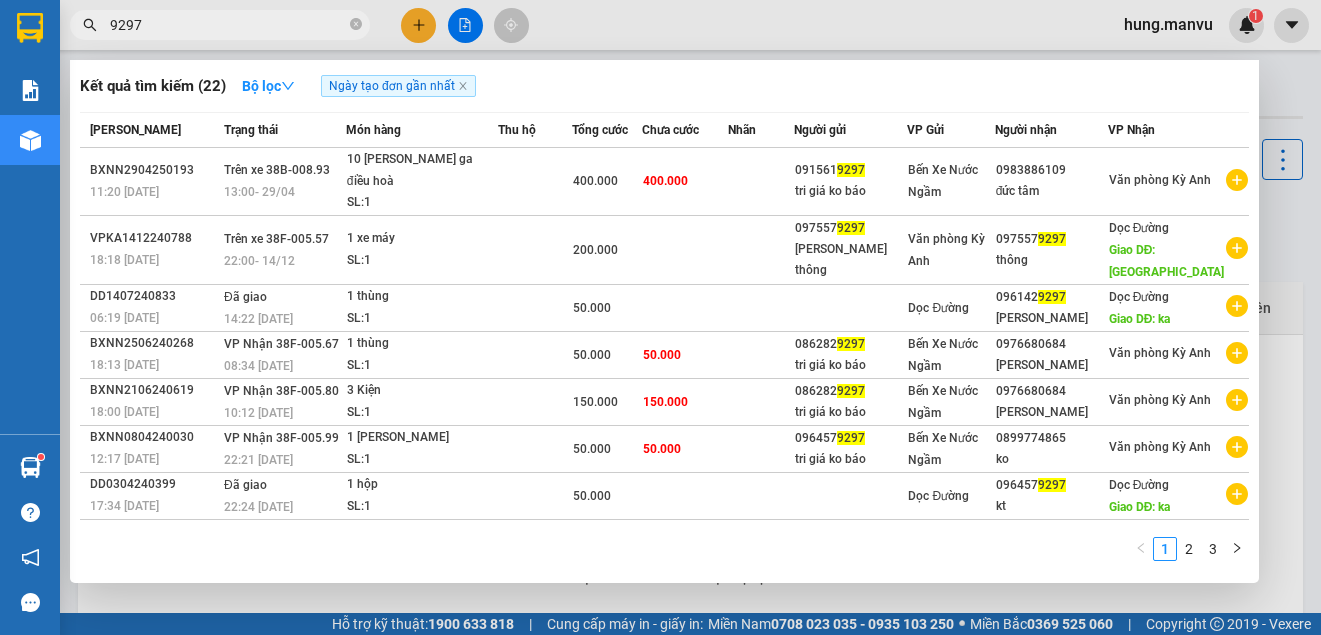 click at bounding box center (660, 317) 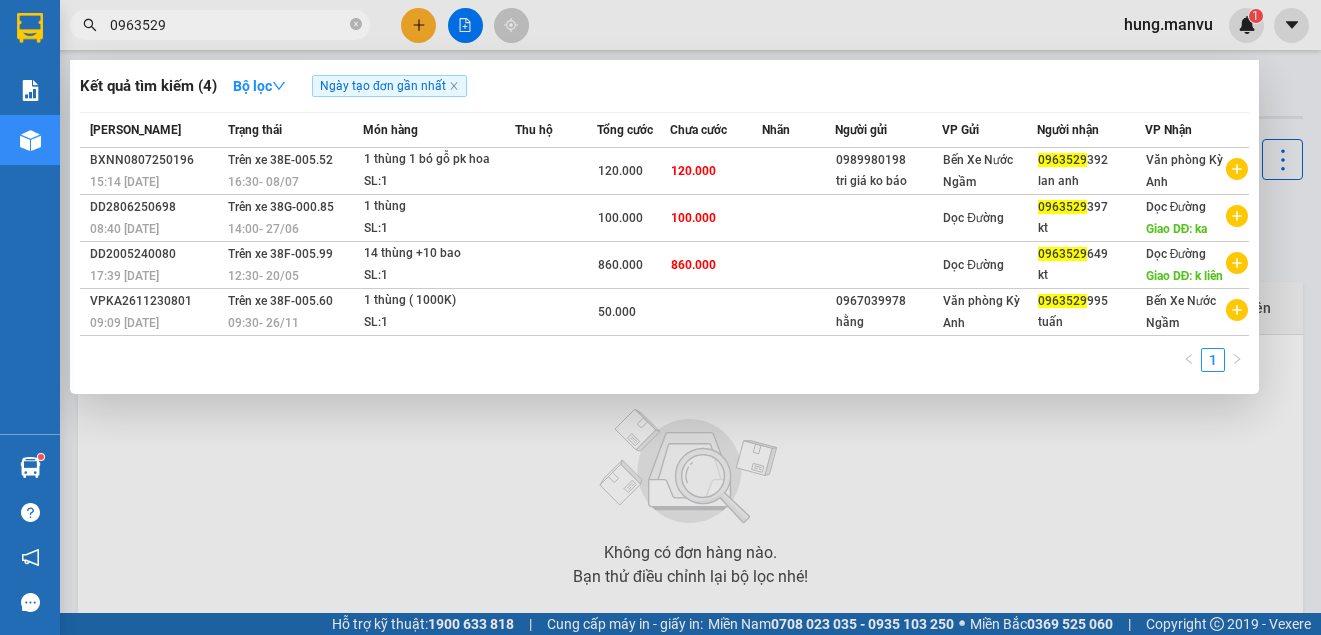 type on "0963529" 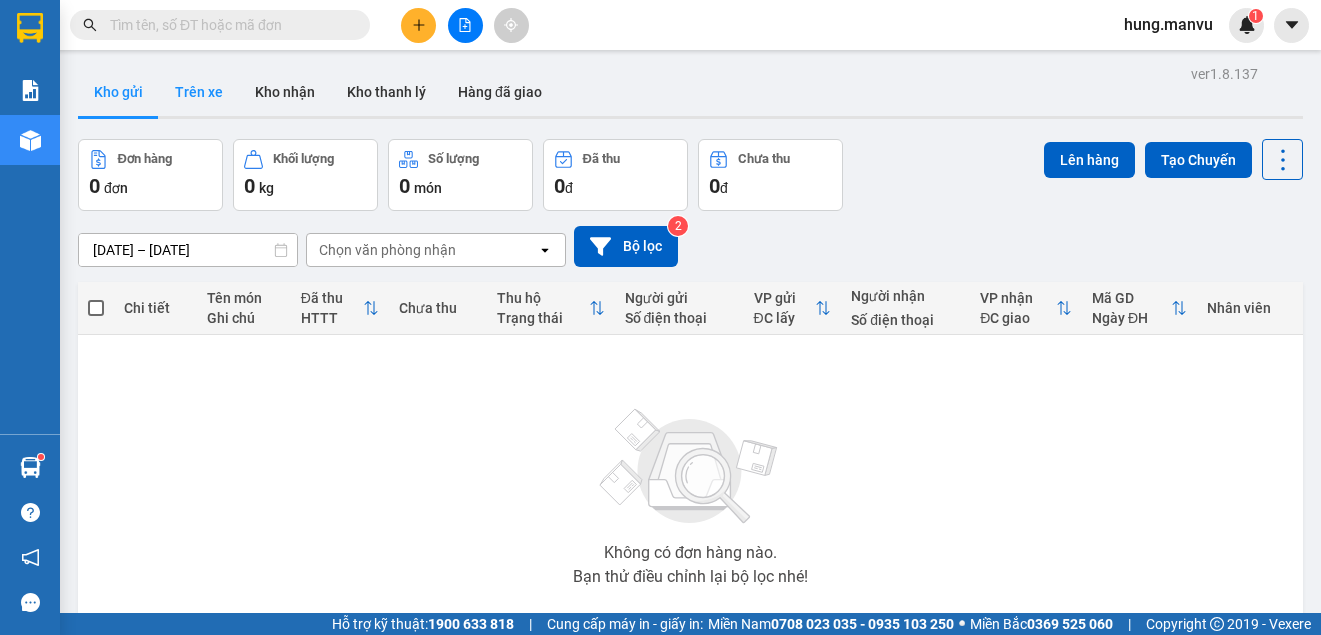 type 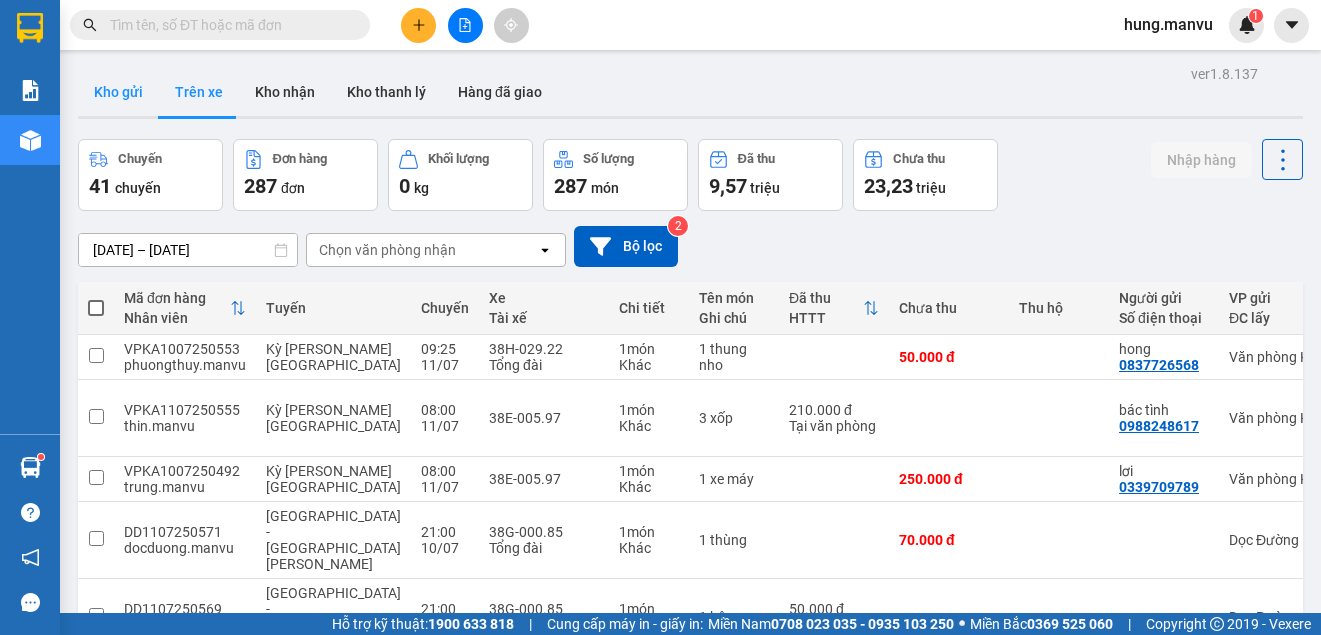 click on "Kho gửi" at bounding box center [118, 92] 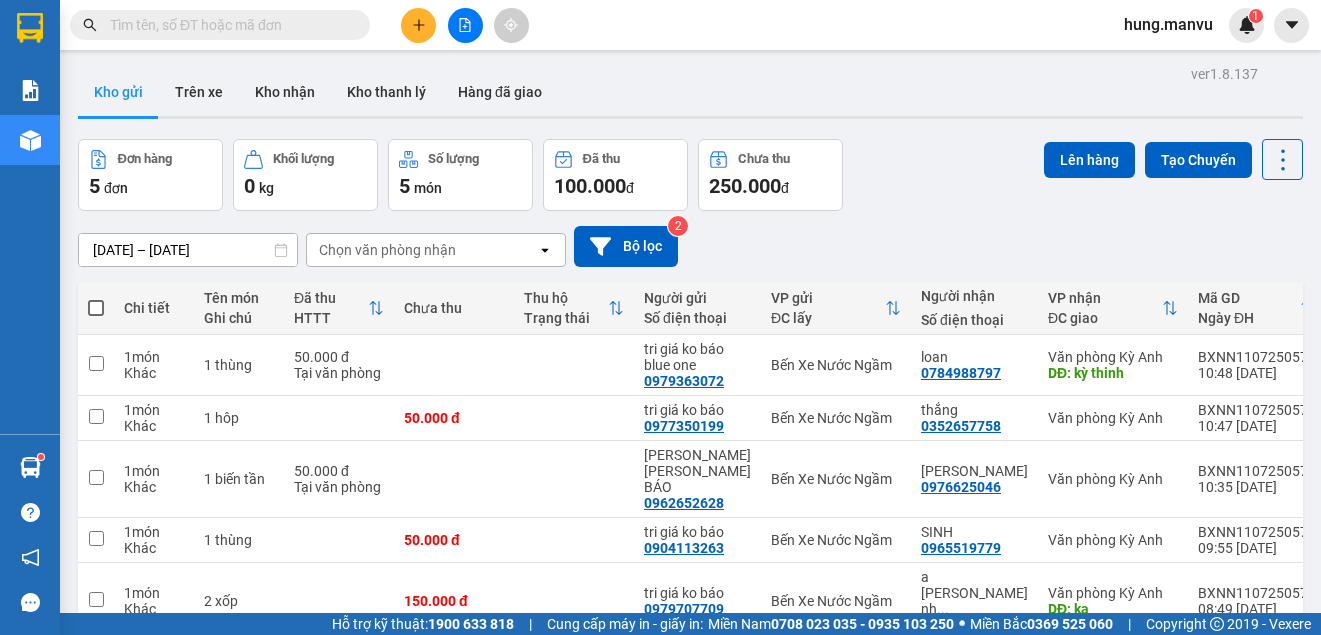 click at bounding box center (228, 25) 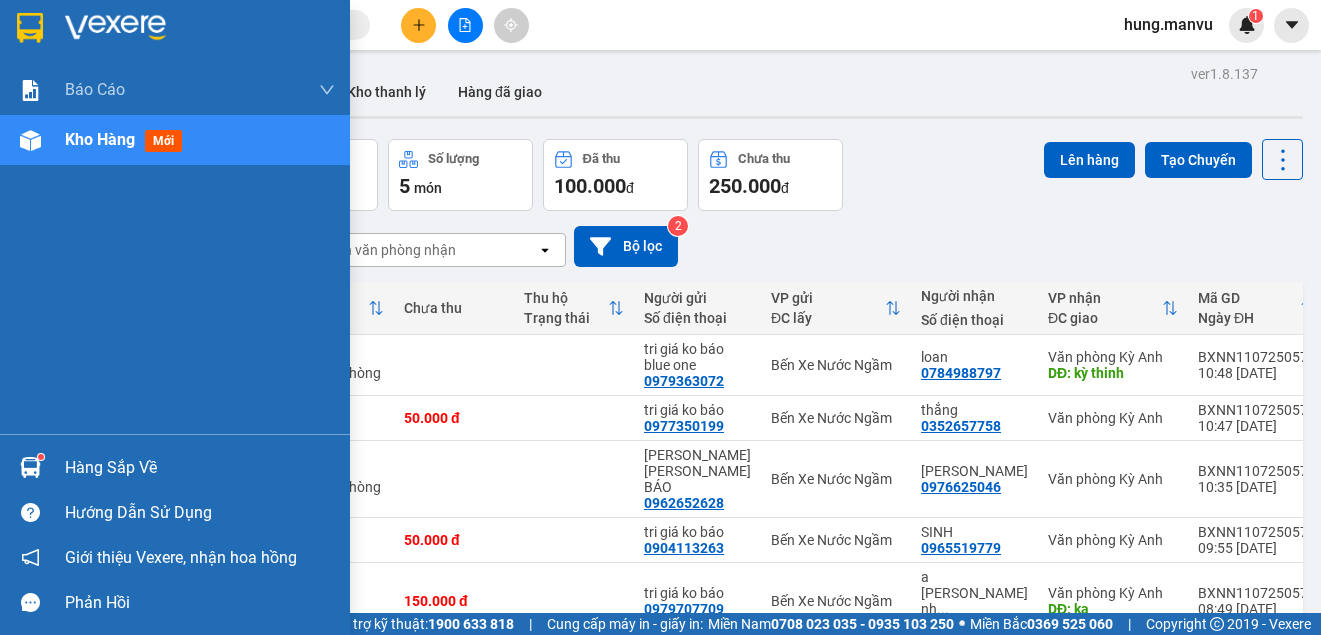 click at bounding box center [115, 28] 